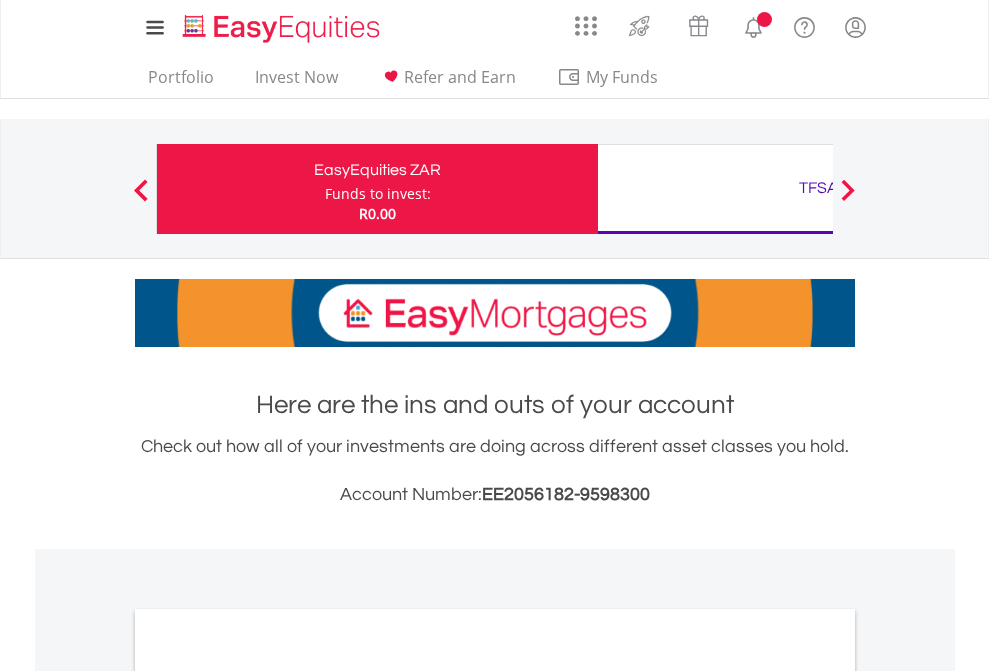 scroll, scrollTop: 0, scrollLeft: 0, axis: both 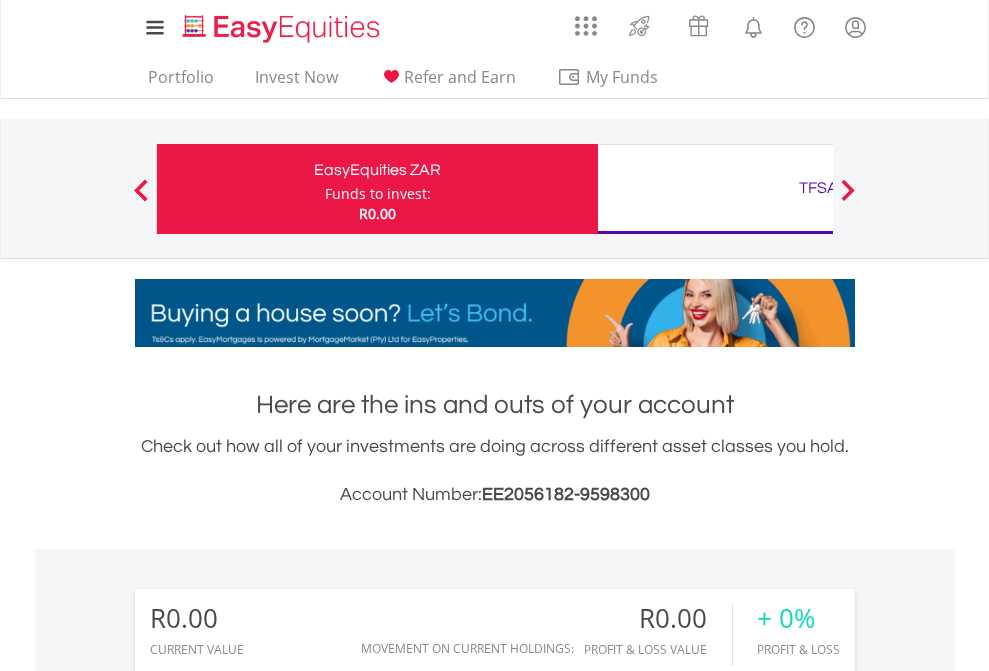 click on "Funds to invest:" at bounding box center (378, 194) 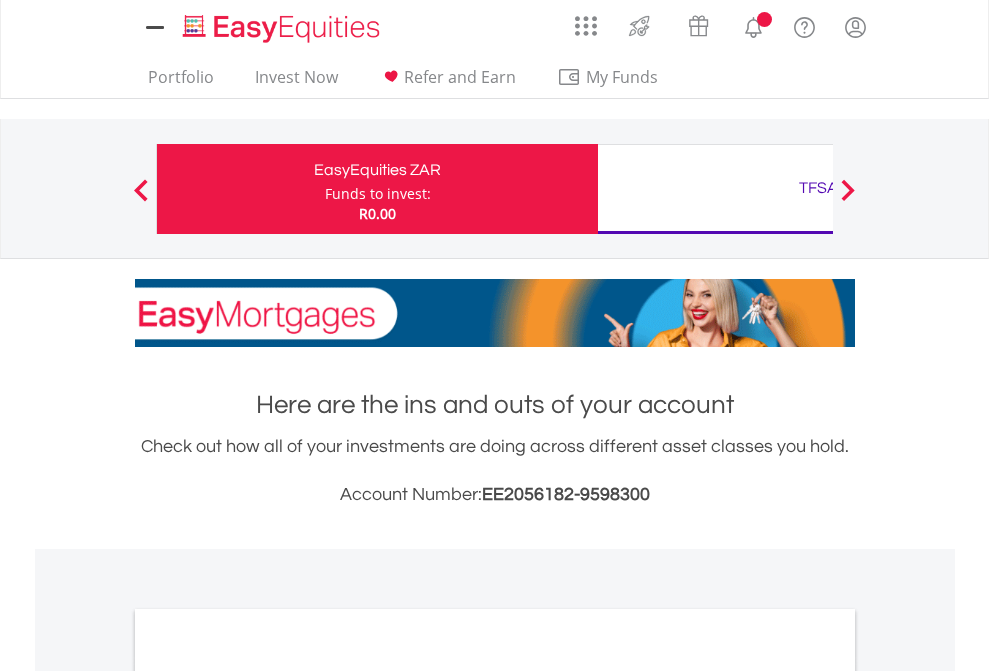 scroll, scrollTop: 0, scrollLeft: 0, axis: both 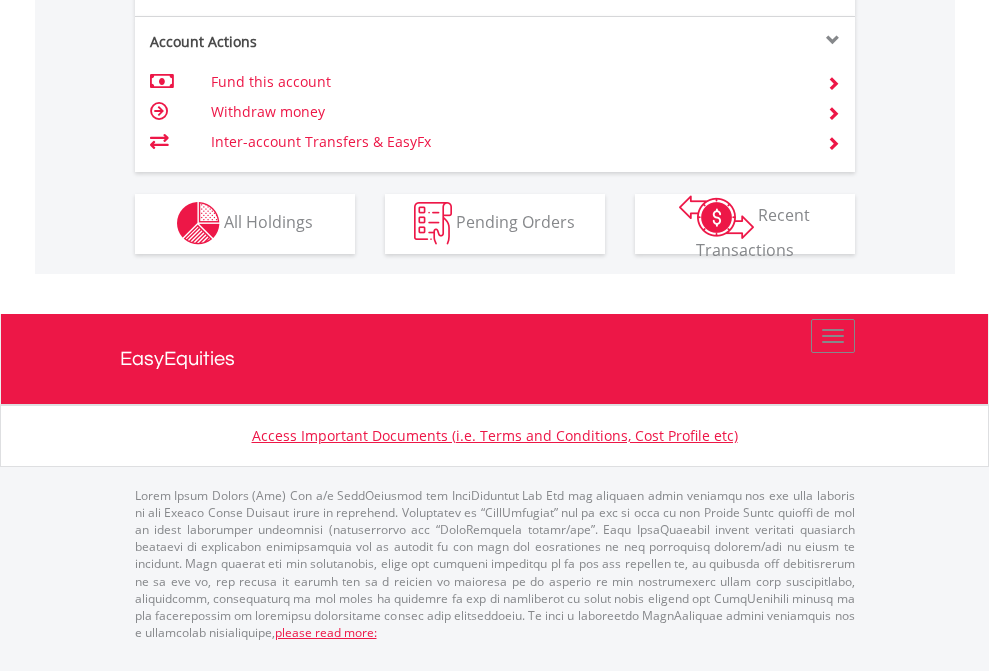 click on "Investment types" at bounding box center (706, -353) 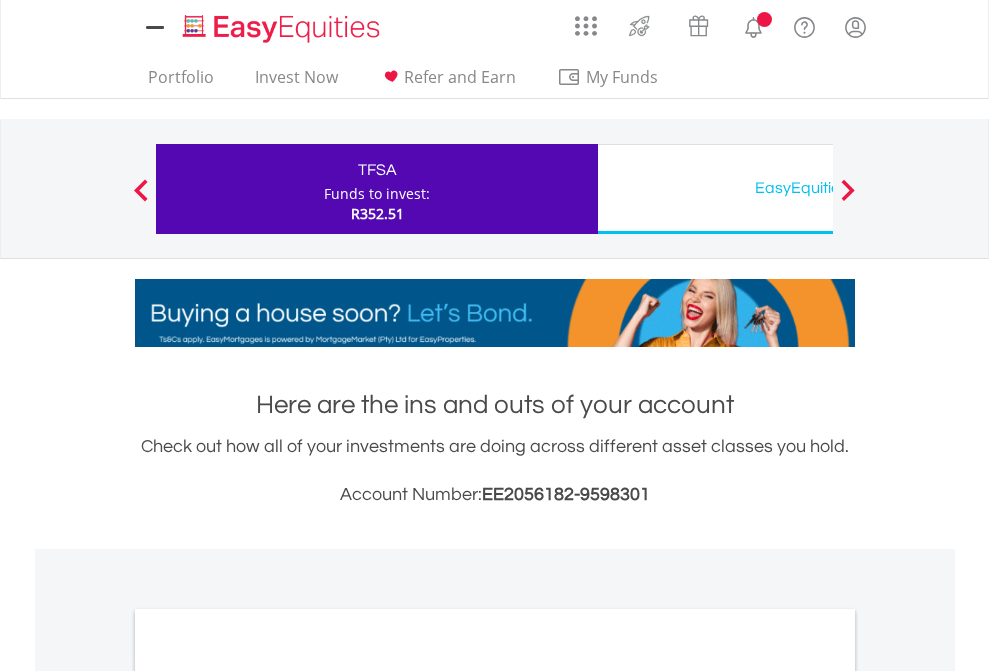 scroll, scrollTop: 0, scrollLeft: 0, axis: both 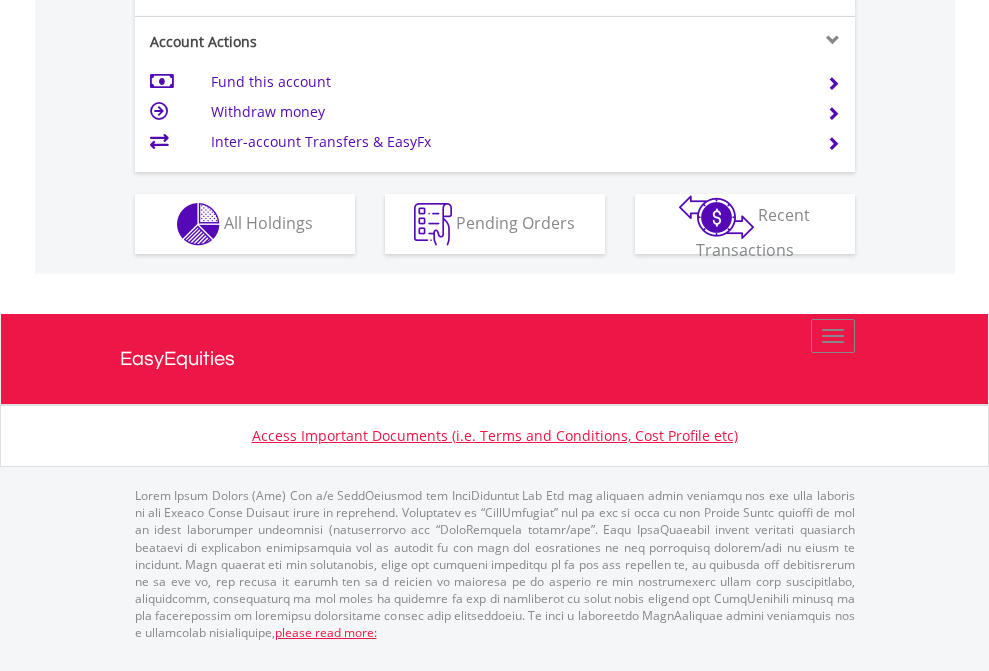 click on "Investment types" at bounding box center [706, -337] 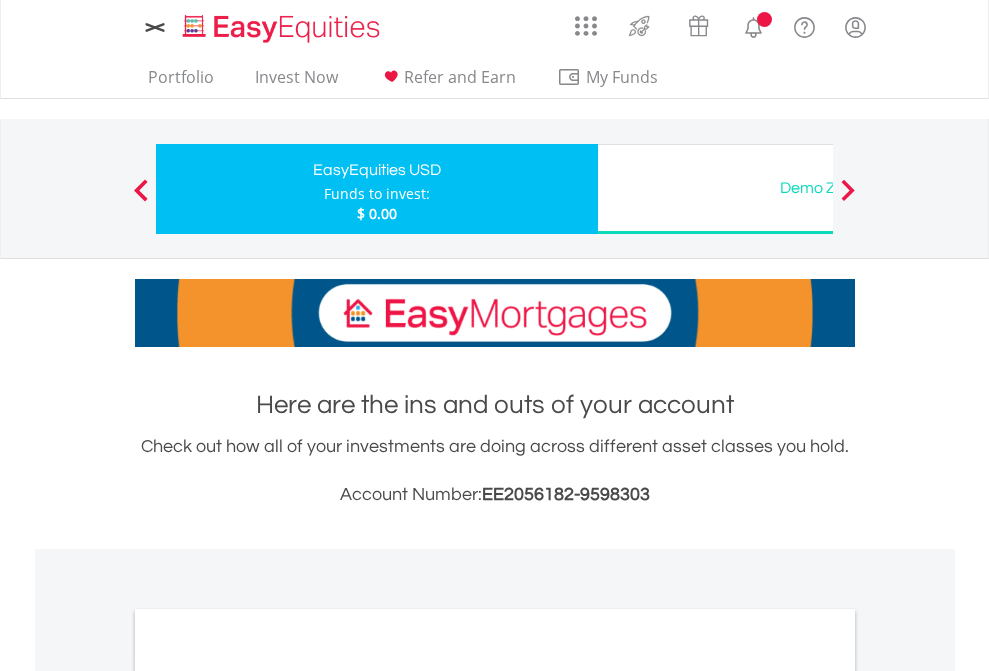 scroll, scrollTop: 0, scrollLeft: 0, axis: both 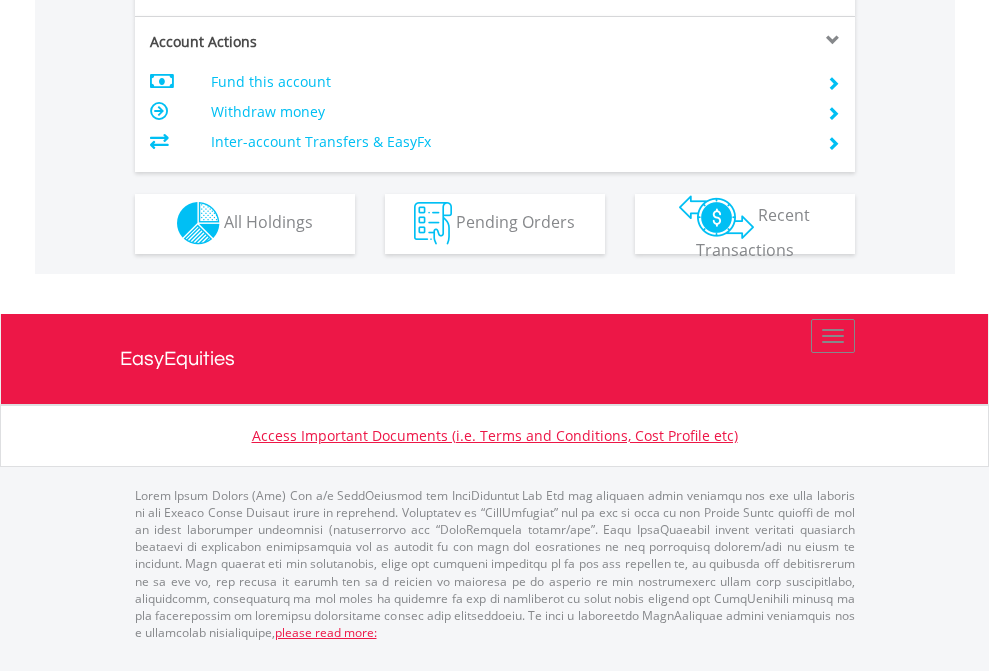 click on "Investment types" at bounding box center (706, -353) 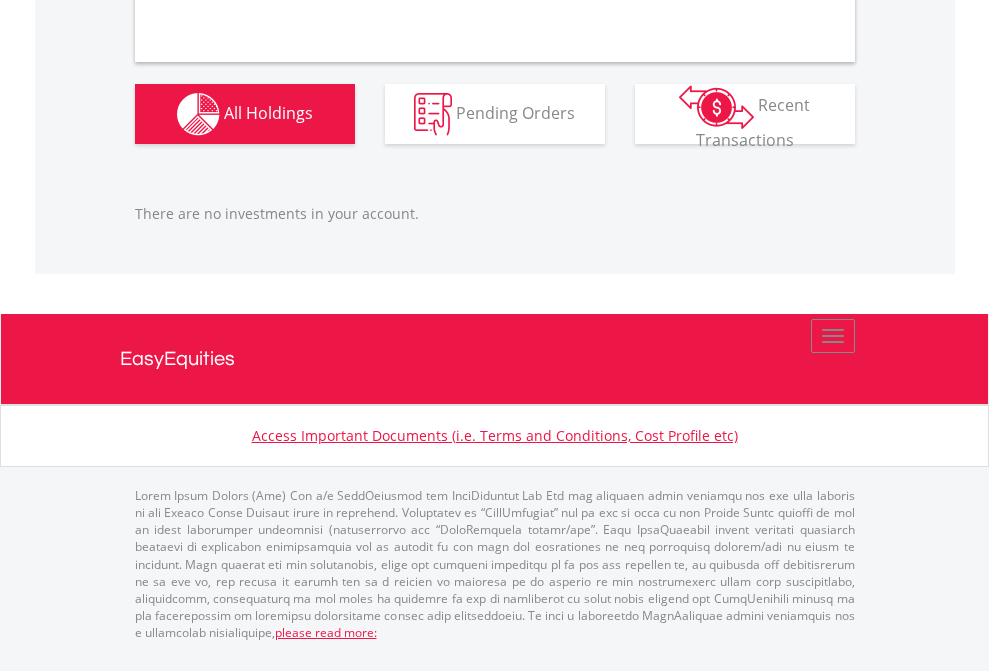 scroll, scrollTop: 1980, scrollLeft: 0, axis: vertical 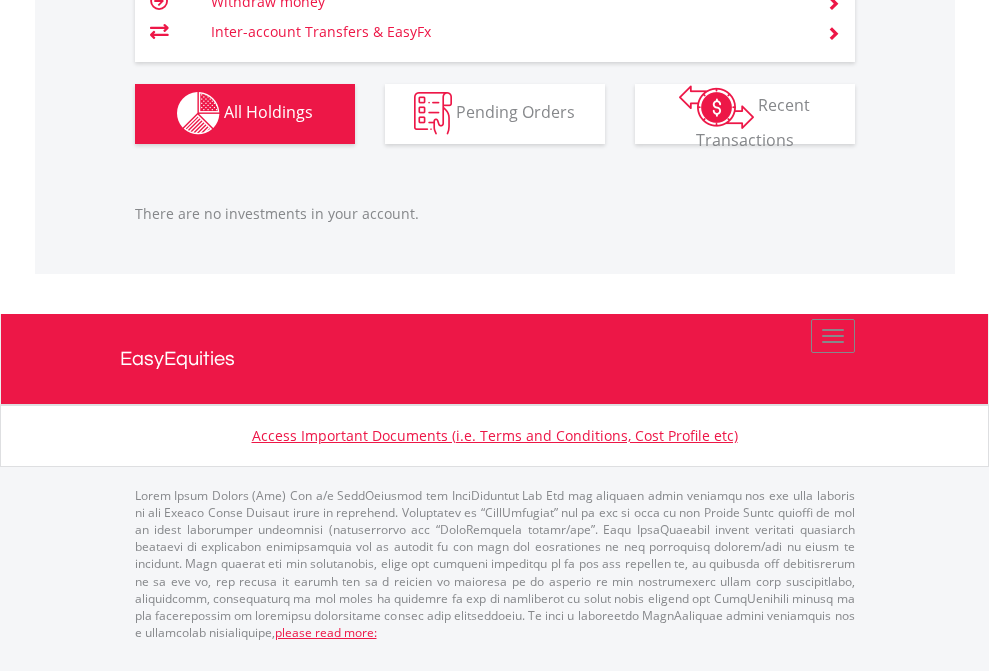 click on "TFSA" at bounding box center [818, -1142] 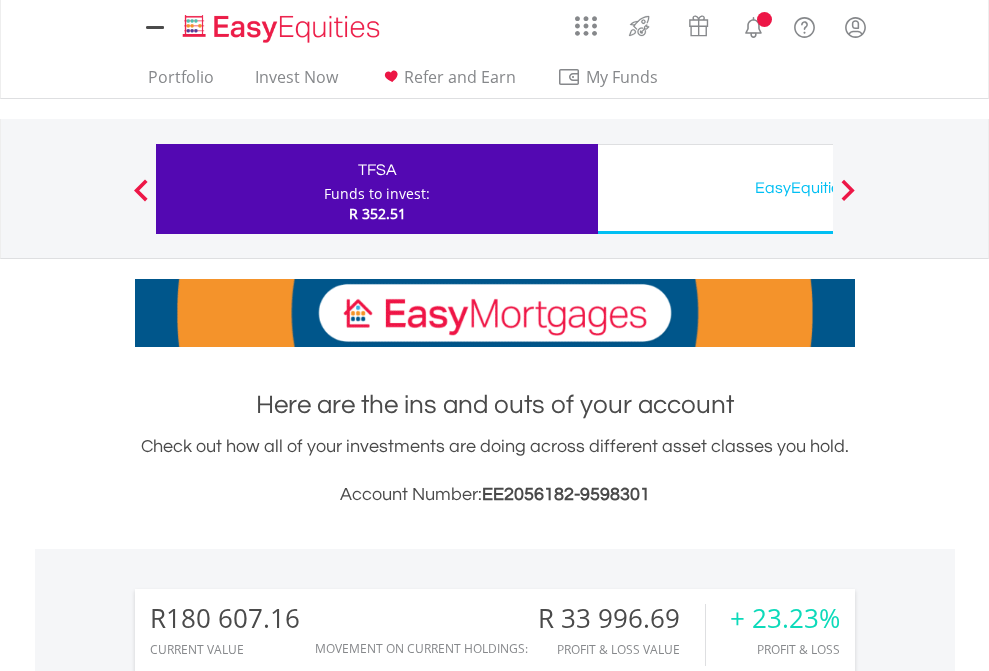 scroll, scrollTop: 0, scrollLeft: 0, axis: both 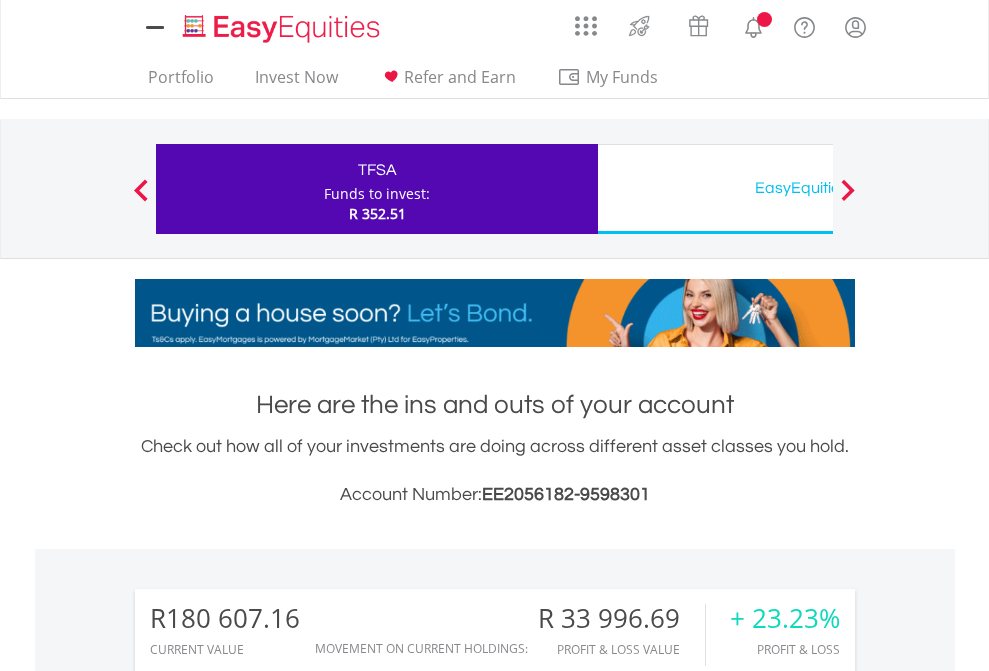 click on "All Holdings" at bounding box center [268, 1586] 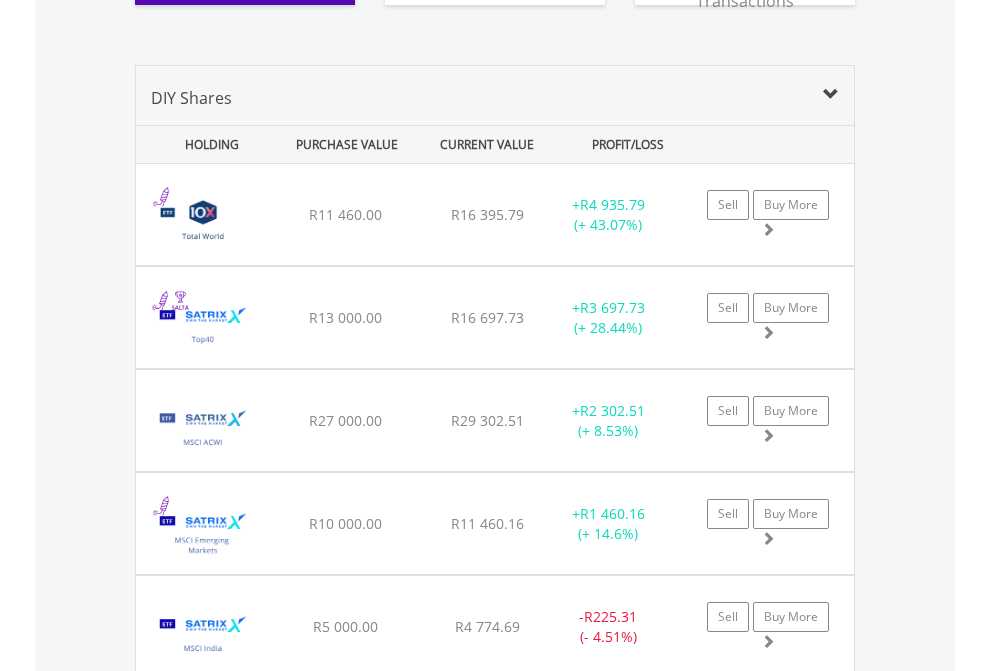 scroll, scrollTop: 2344, scrollLeft: 0, axis: vertical 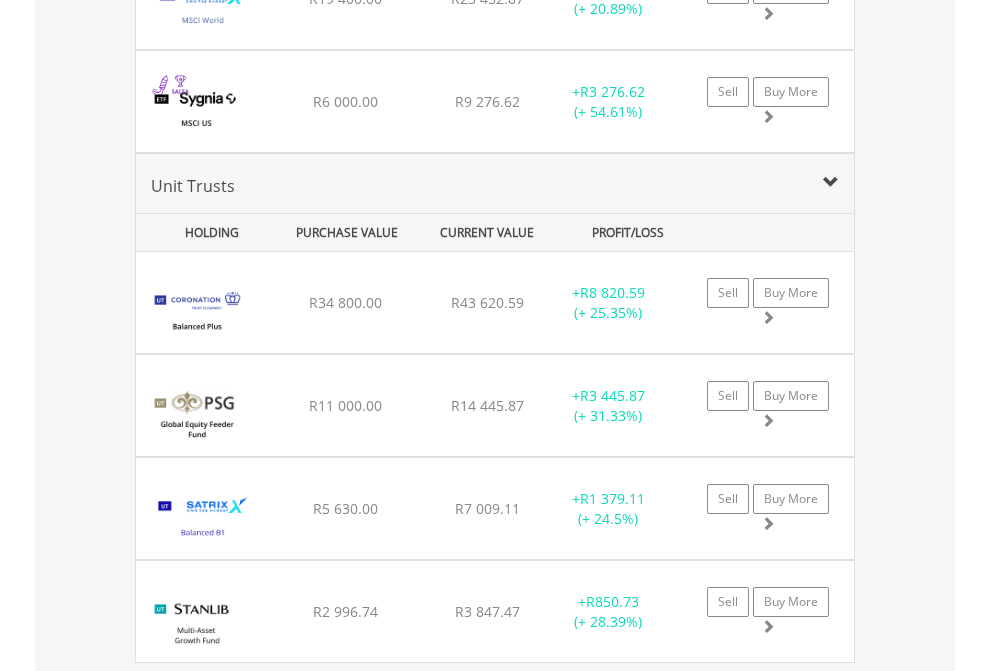 click on "EasyEquities USD" at bounding box center (818, -2156) 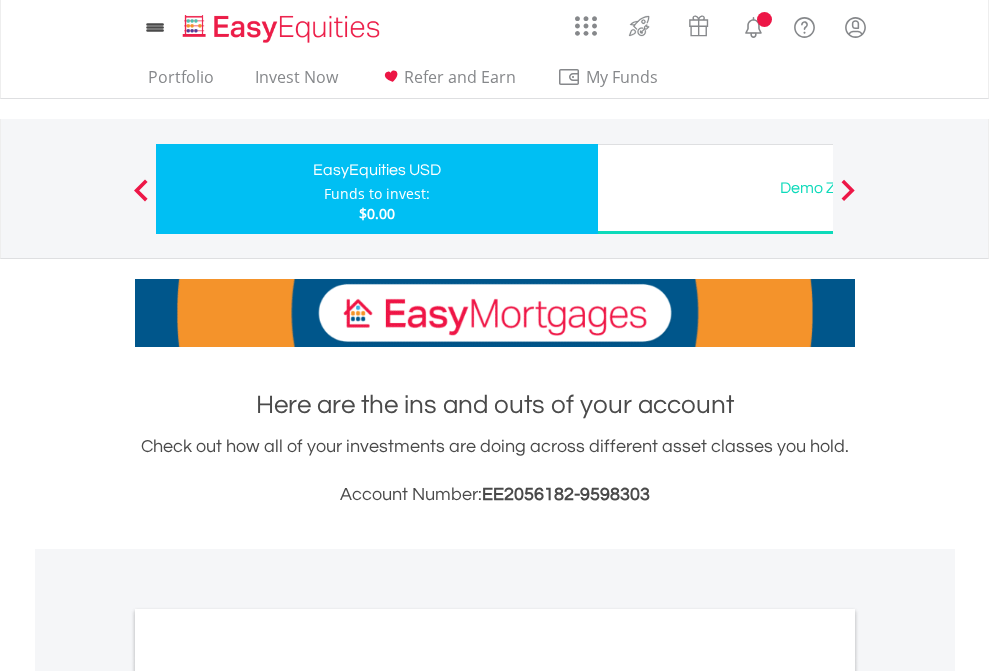 scroll, scrollTop: 0, scrollLeft: 0, axis: both 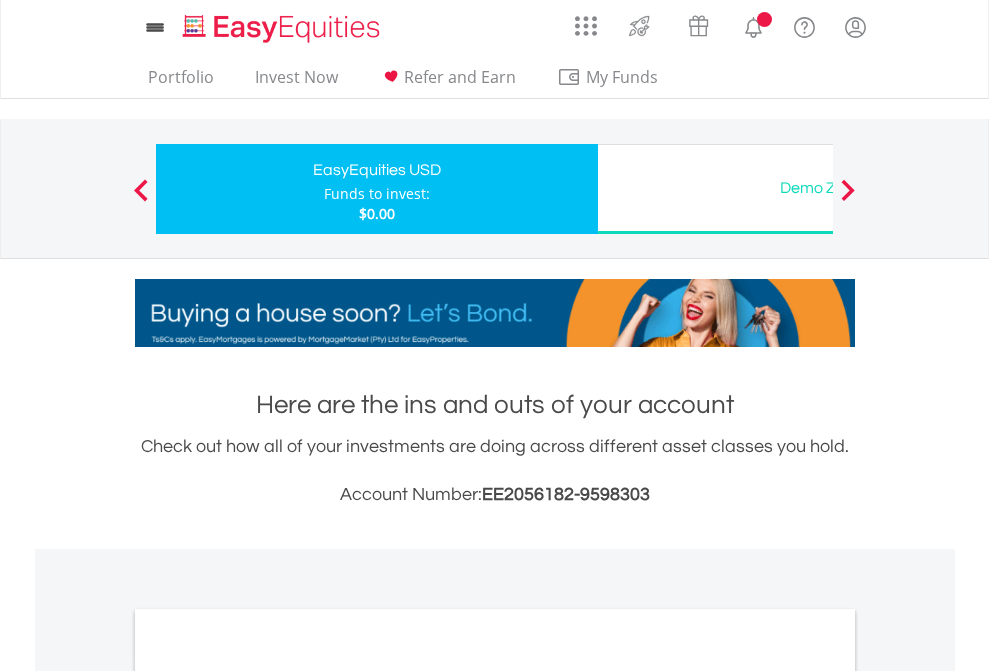 click on "All Holdings" at bounding box center [268, 1096] 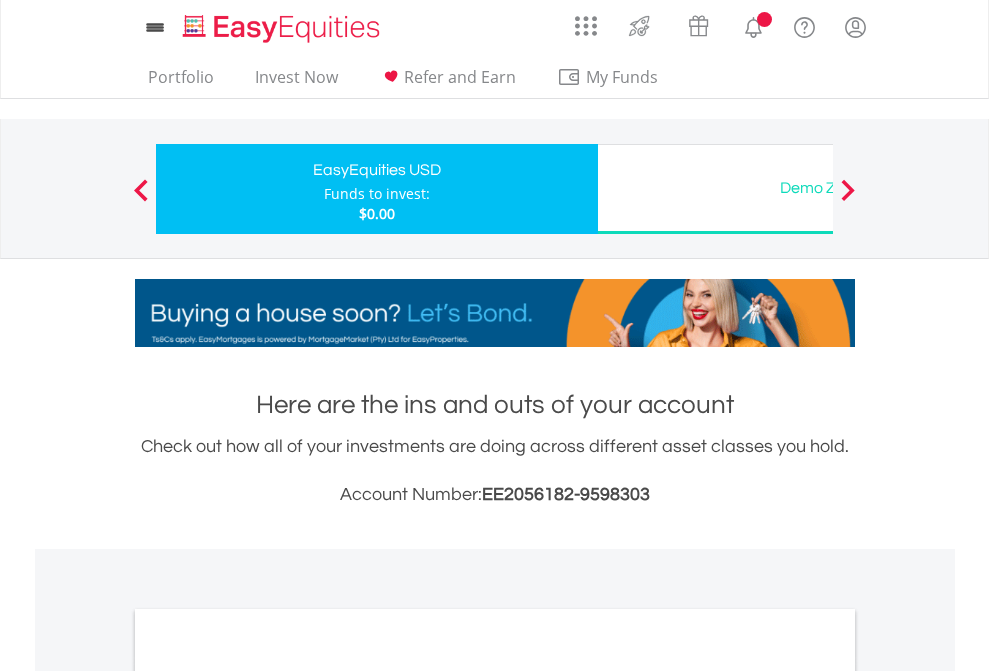 scroll, scrollTop: 1202, scrollLeft: 0, axis: vertical 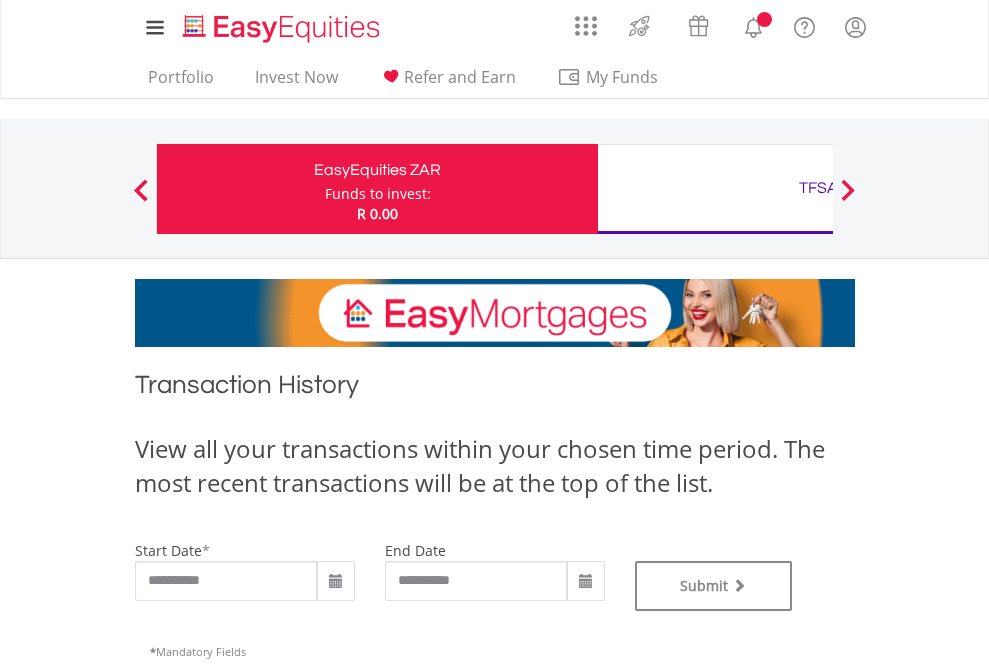 type on "**********" 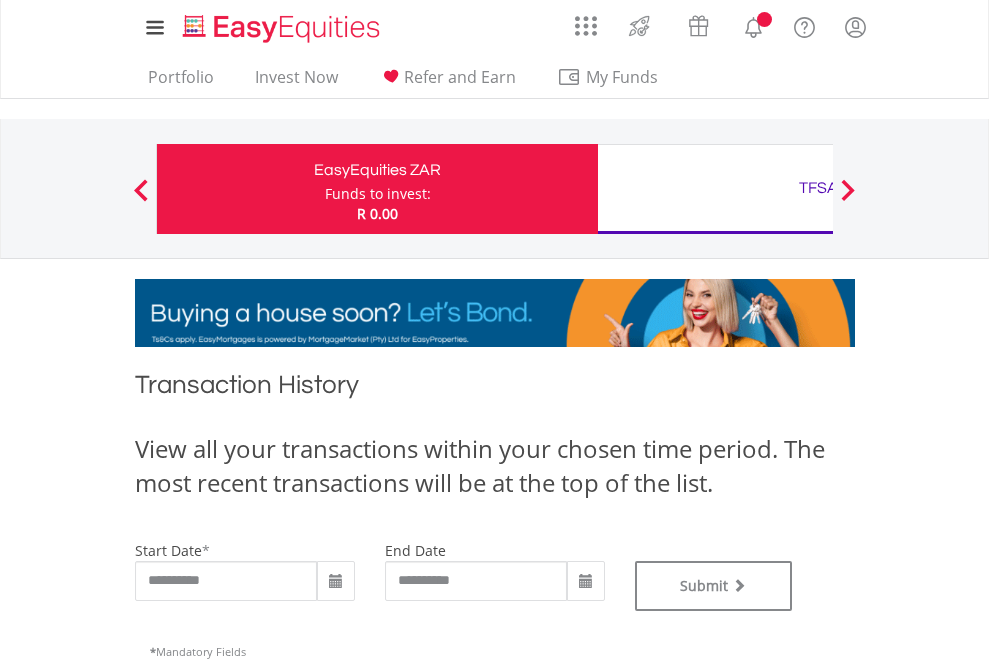 type on "**********" 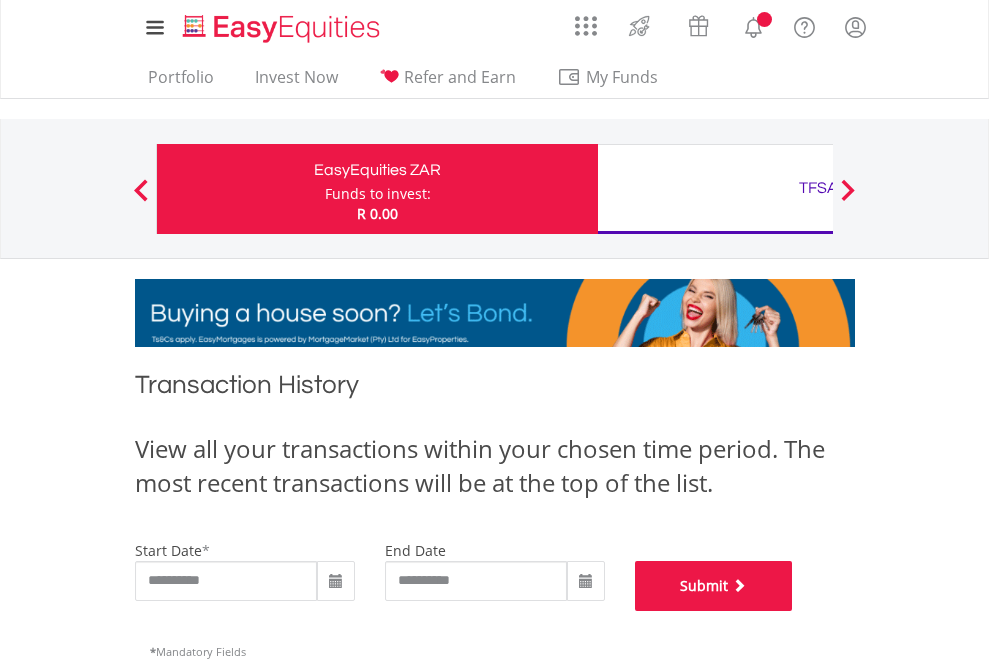 click on "Submit" at bounding box center (714, 586) 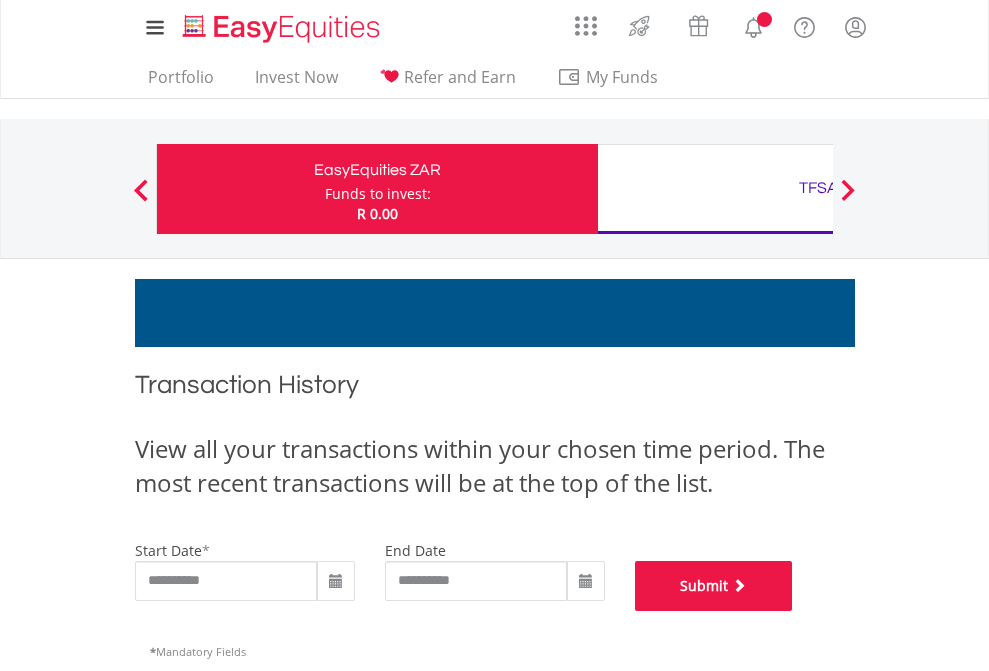 scroll, scrollTop: 811, scrollLeft: 0, axis: vertical 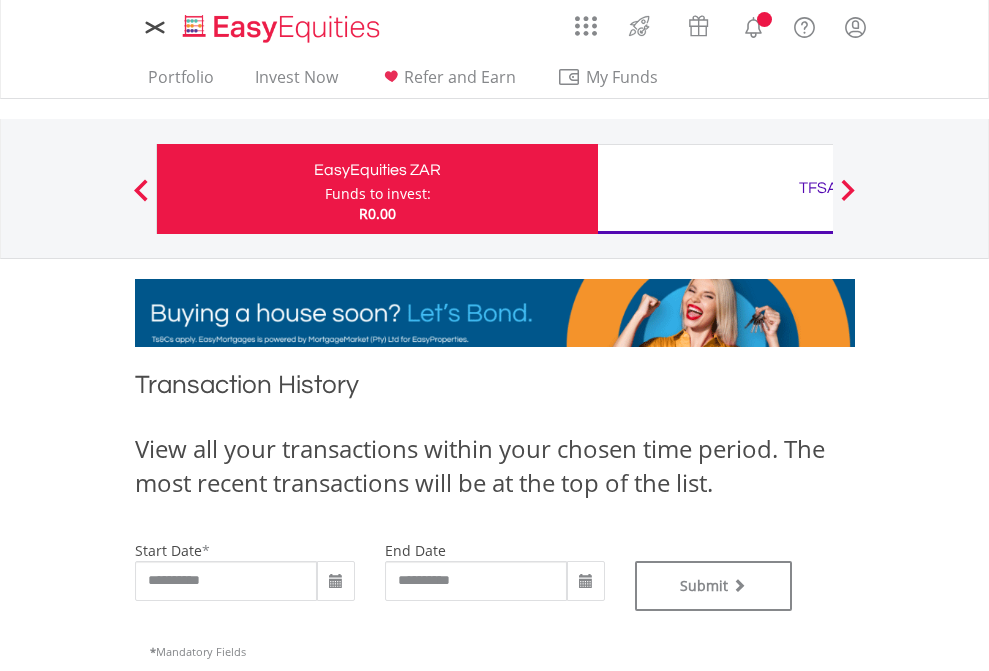click on "TFSA" at bounding box center (818, 188) 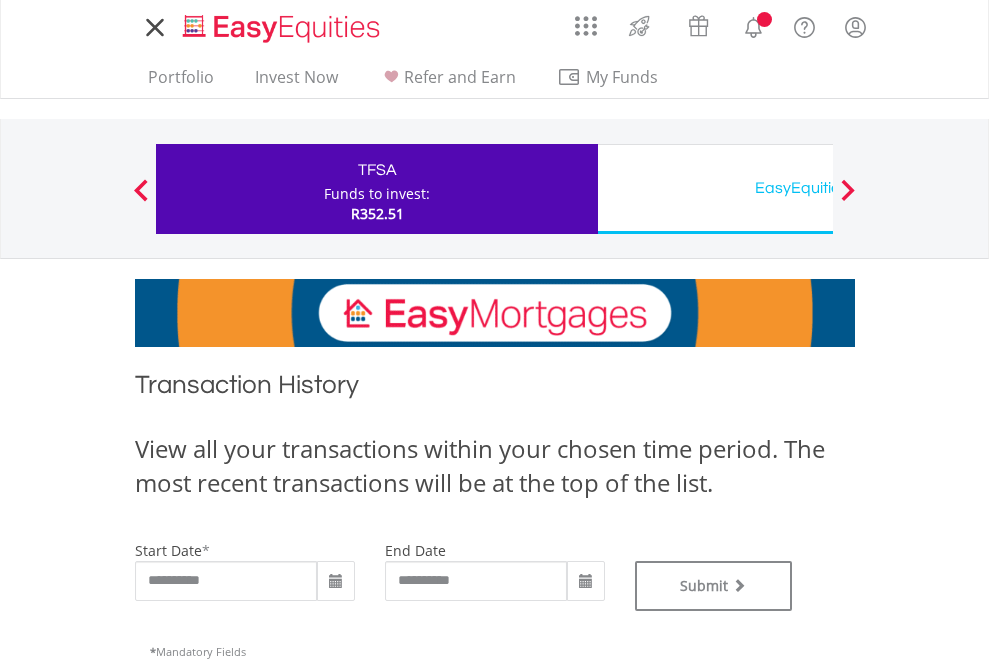 scroll, scrollTop: 0, scrollLeft: 0, axis: both 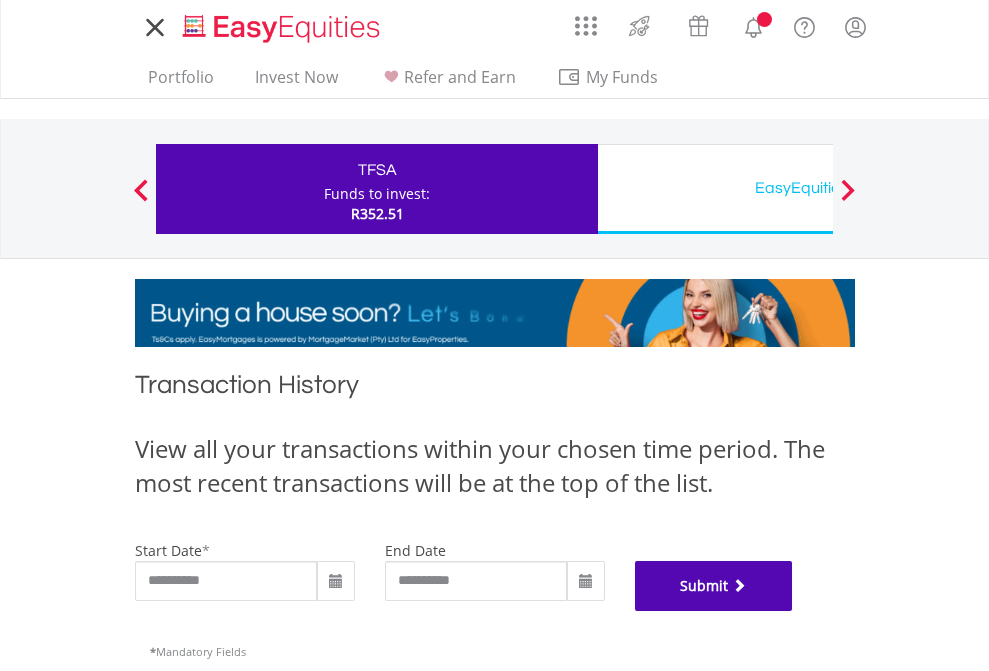 click on "Submit" at bounding box center [714, 586] 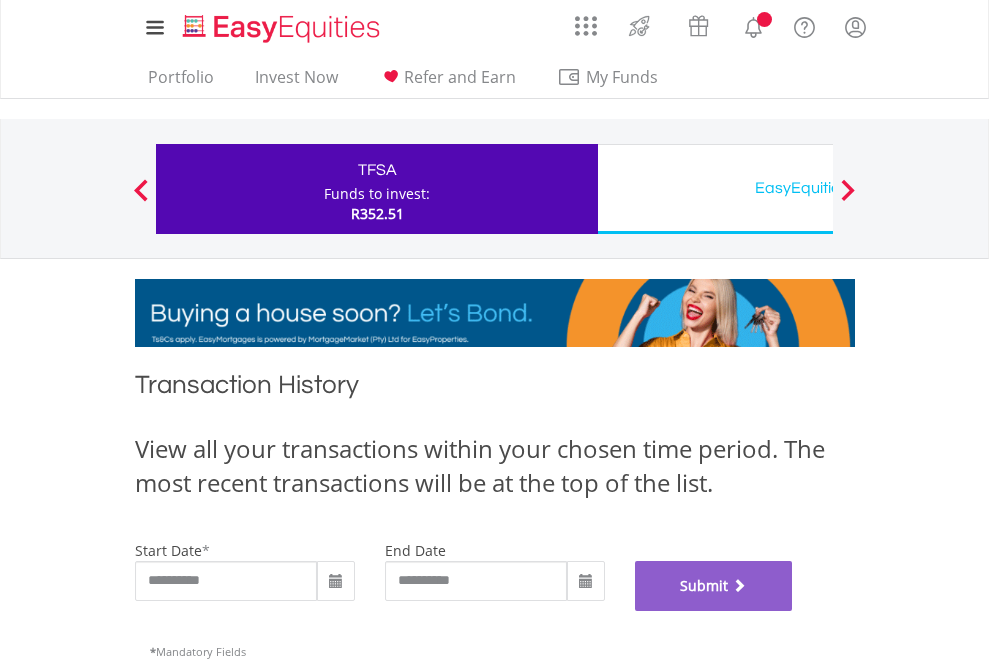 scroll, scrollTop: 811, scrollLeft: 0, axis: vertical 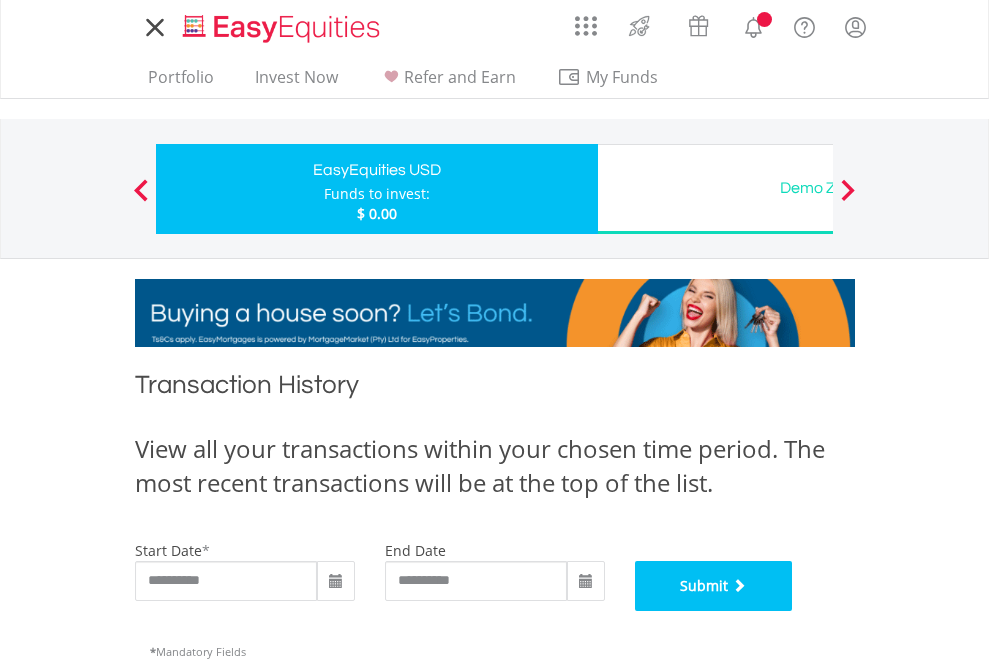 click on "Submit" at bounding box center (714, 586) 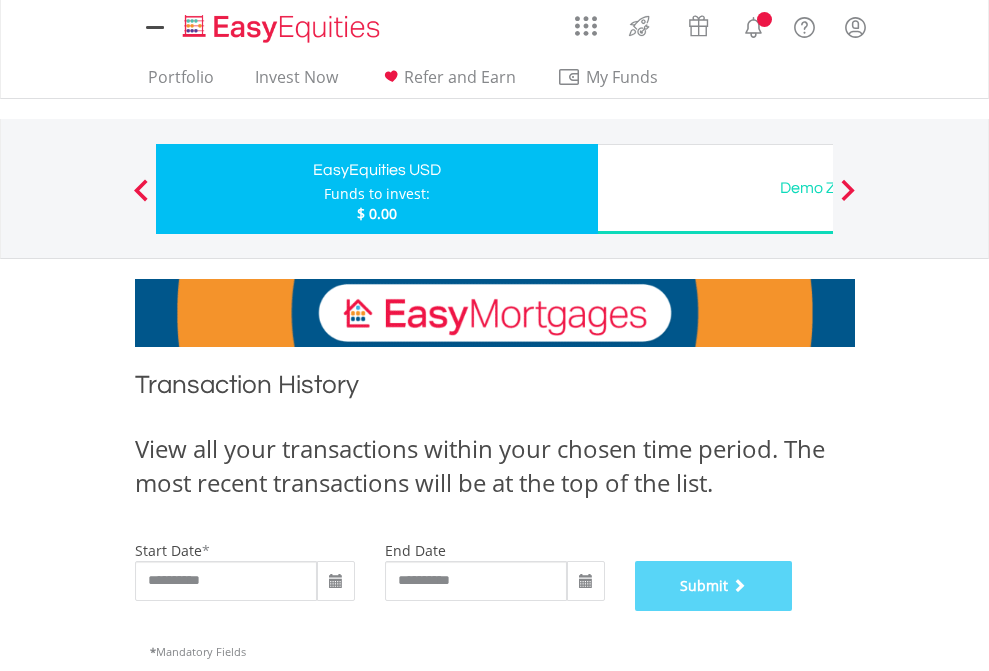scroll, scrollTop: 811, scrollLeft: 0, axis: vertical 